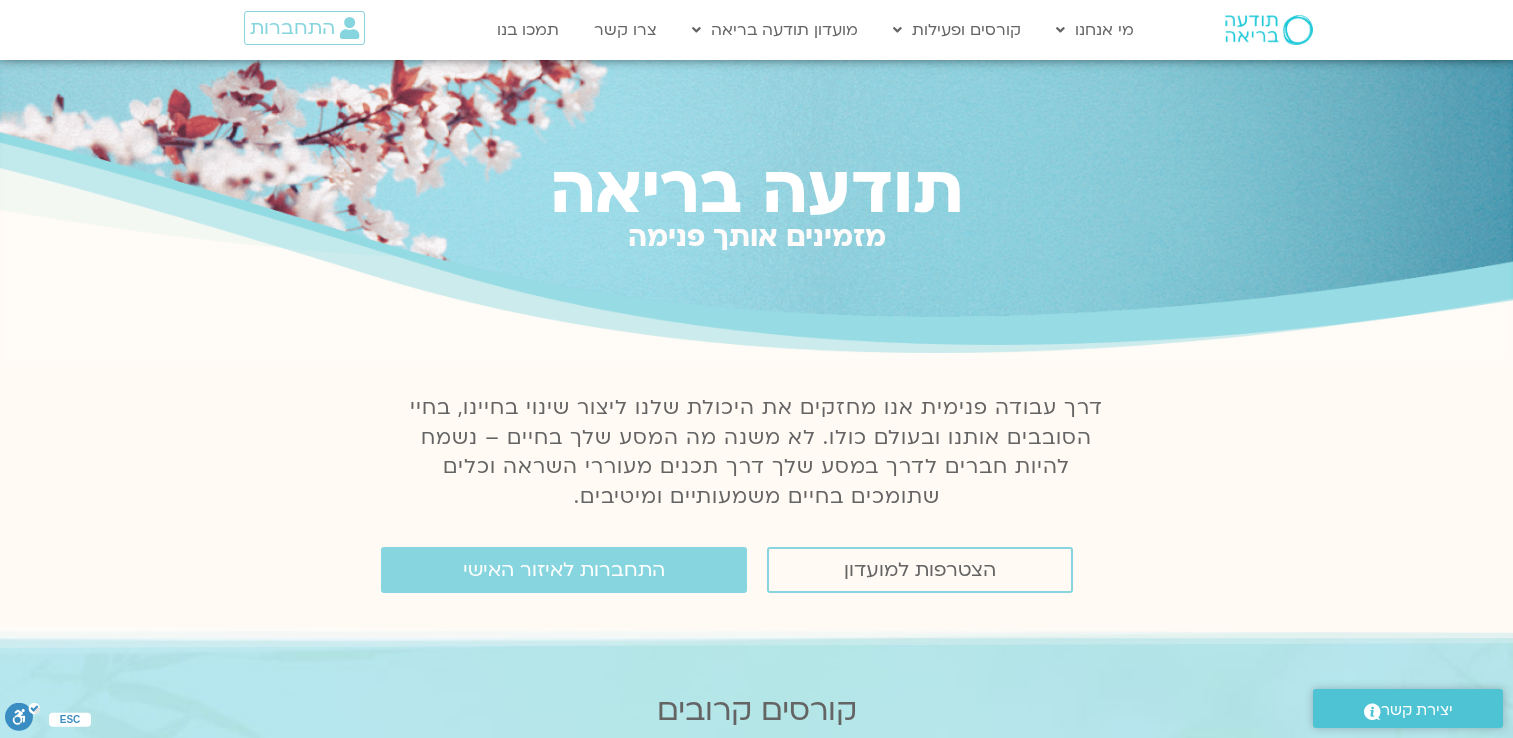 scroll, scrollTop: 0, scrollLeft: 0, axis: both 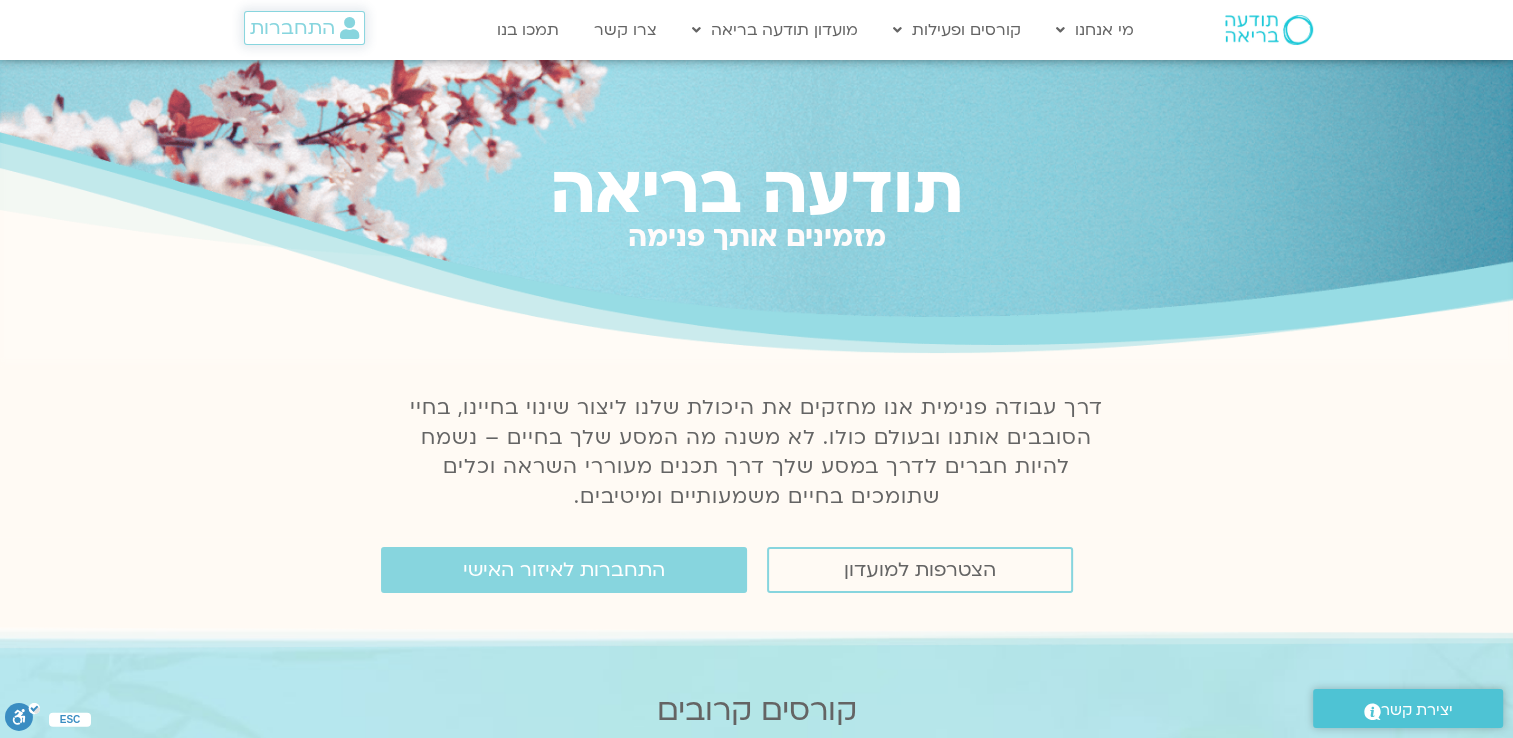 click at bounding box center (349, 28) 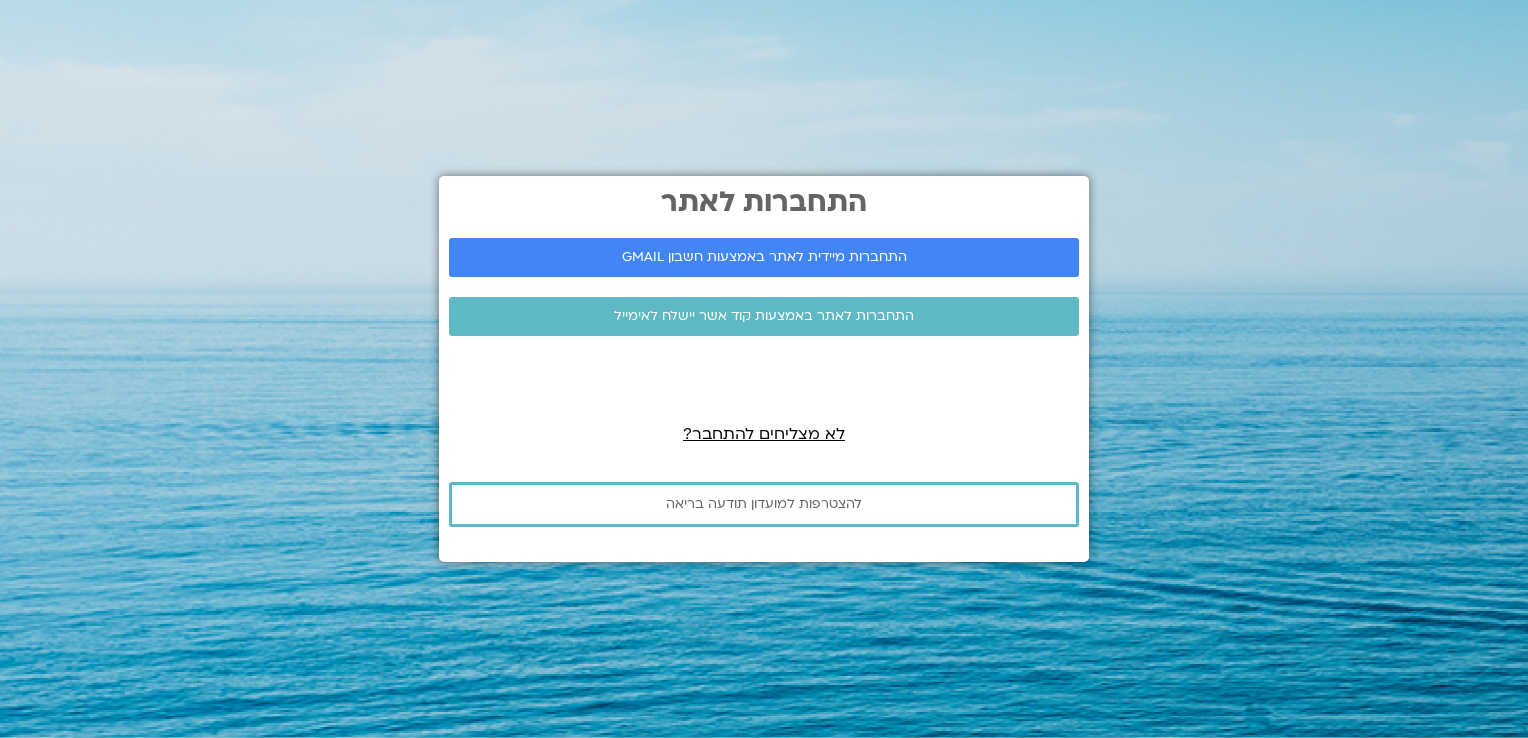 scroll, scrollTop: 0, scrollLeft: 0, axis: both 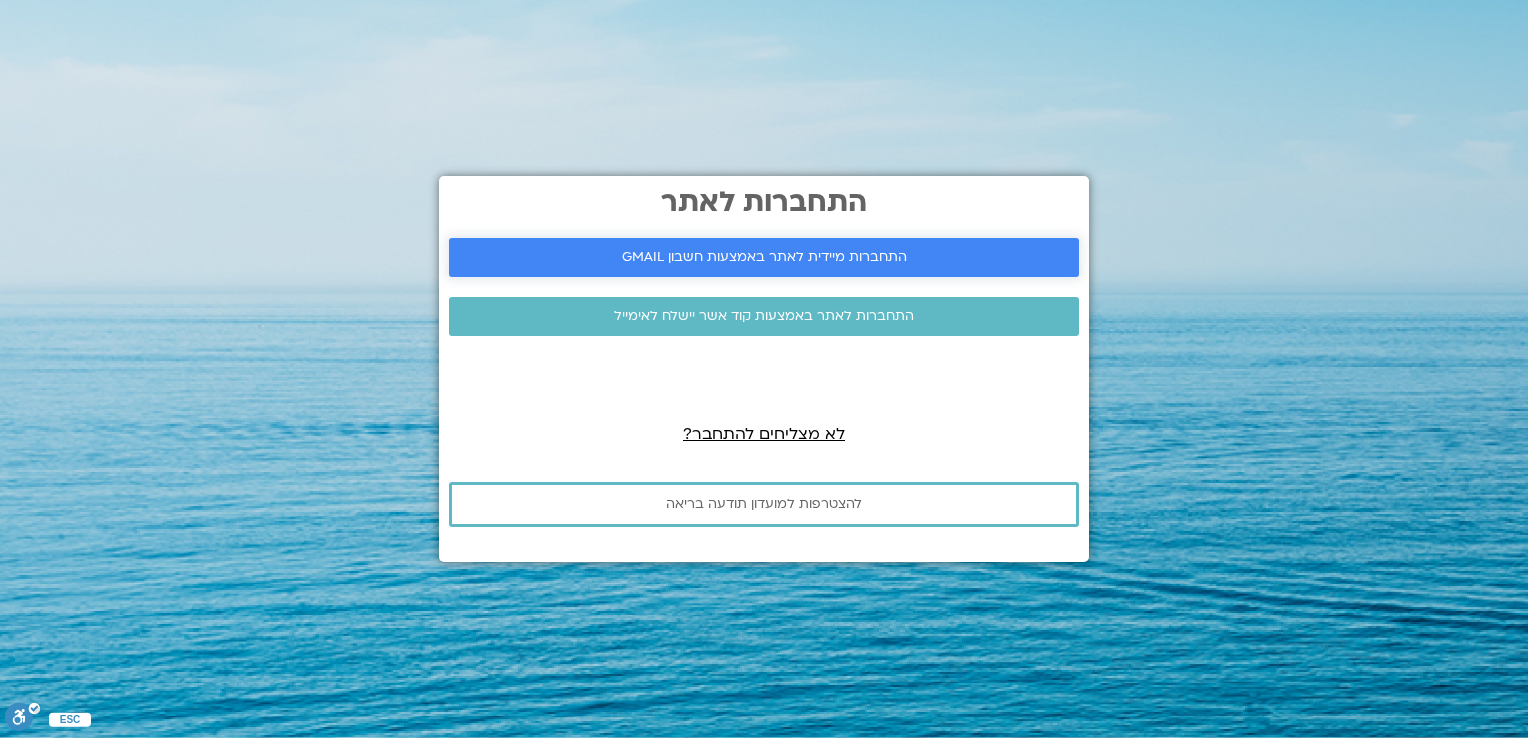 click on "התחברות מיידית לאתר באמצעות חשבון GMAIL" at bounding box center [764, 257] 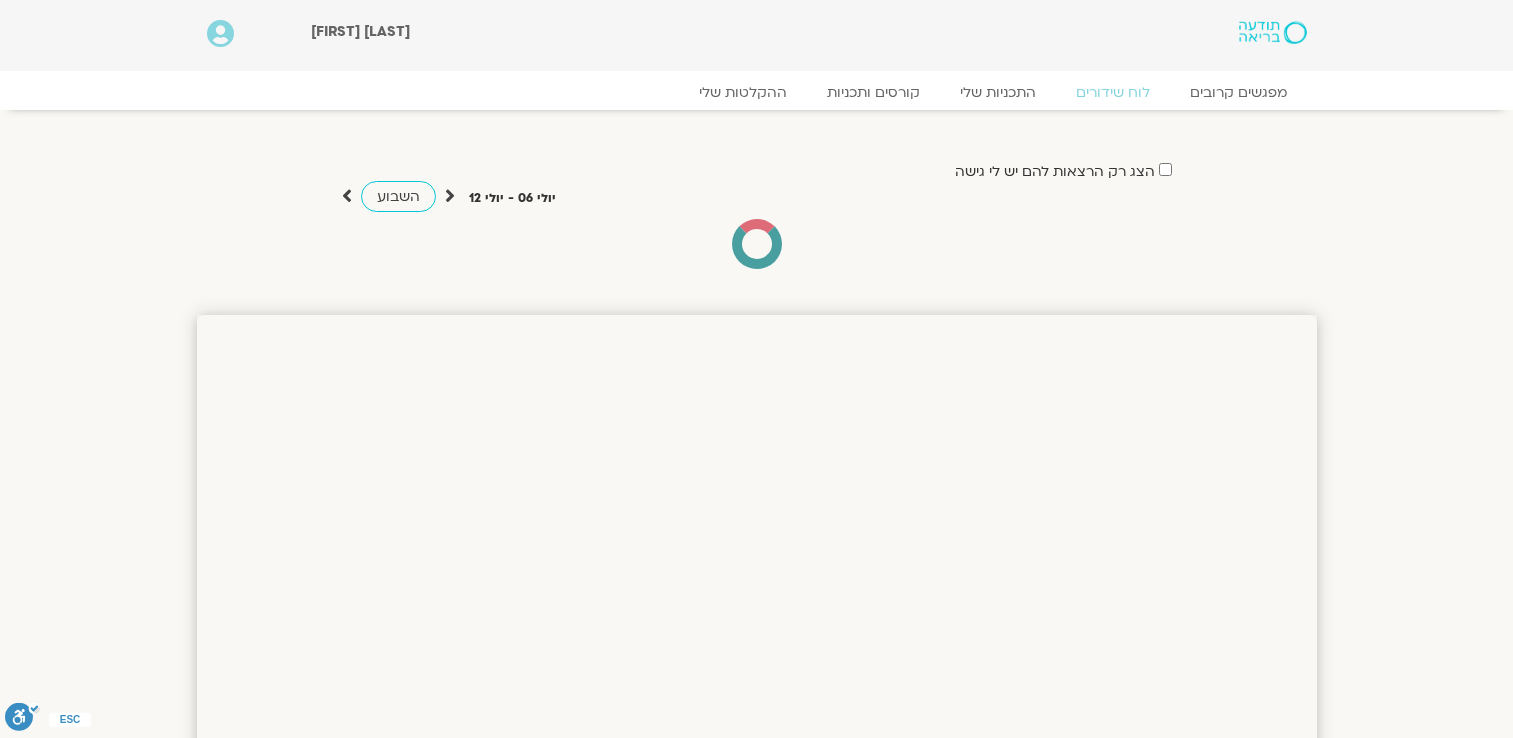 scroll, scrollTop: 0, scrollLeft: 0, axis: both 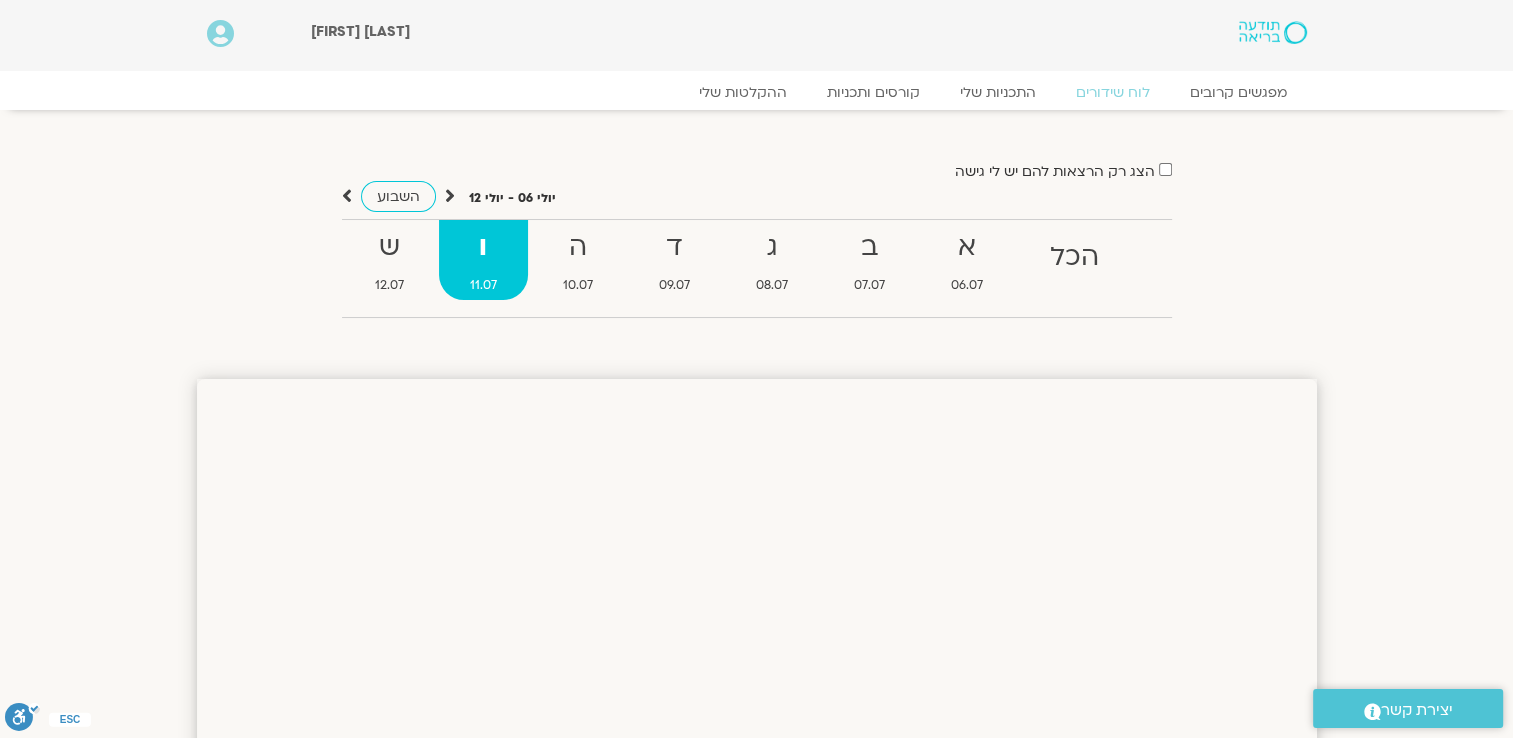click on "השבוע" at bounding box center [398, 196] 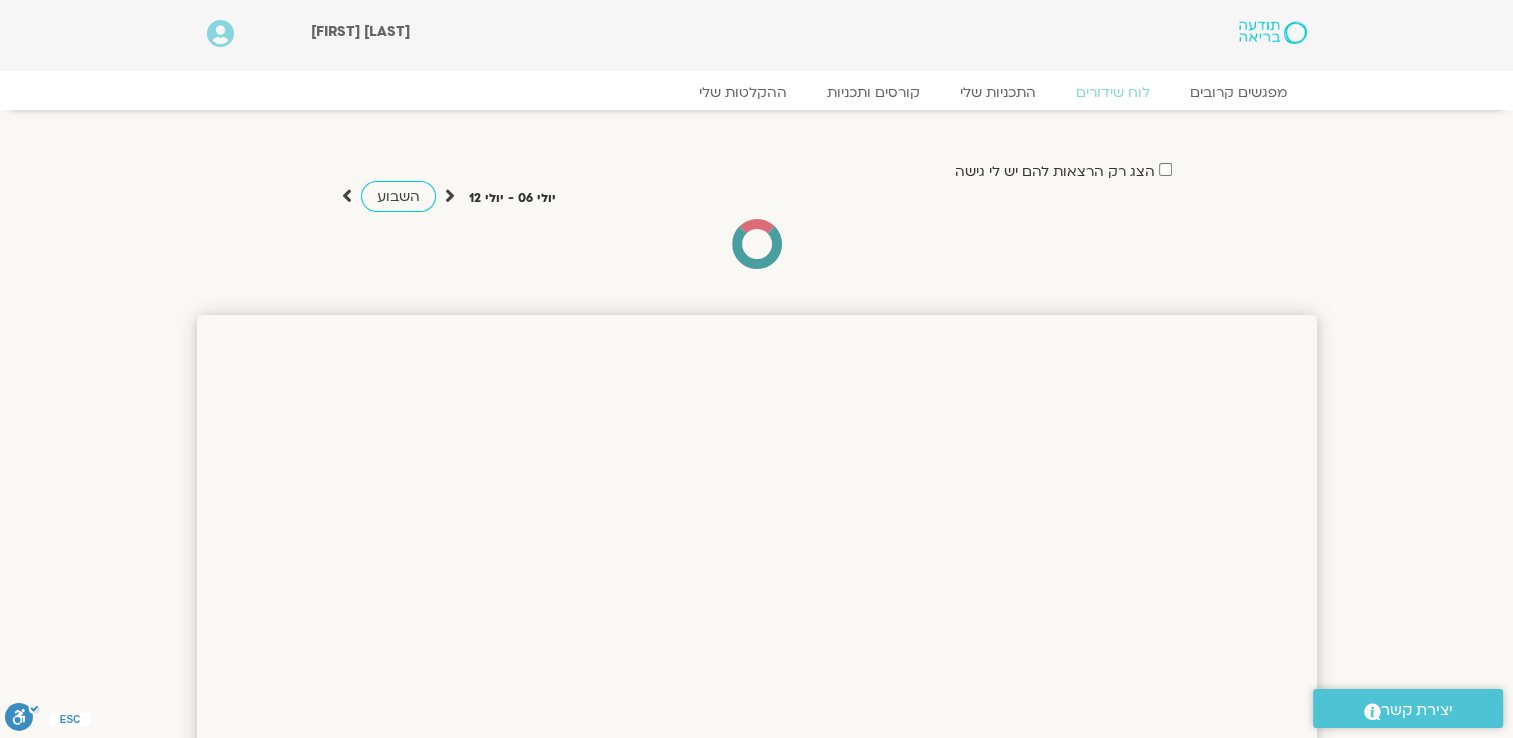 click on "השבוע" at bounding box center [398, 196] 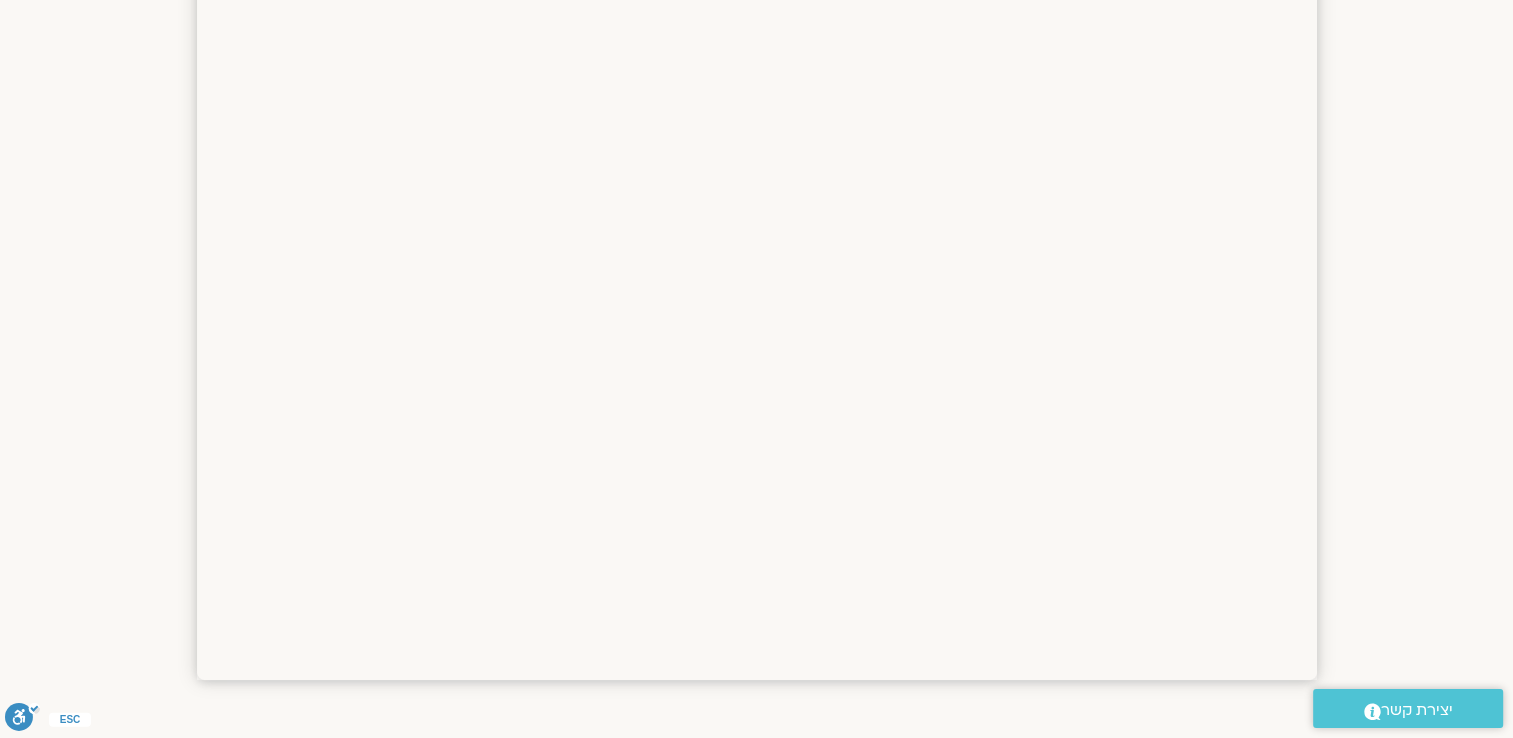 scroll, scrollTop: 0, scrollLeft: 0, axis: both 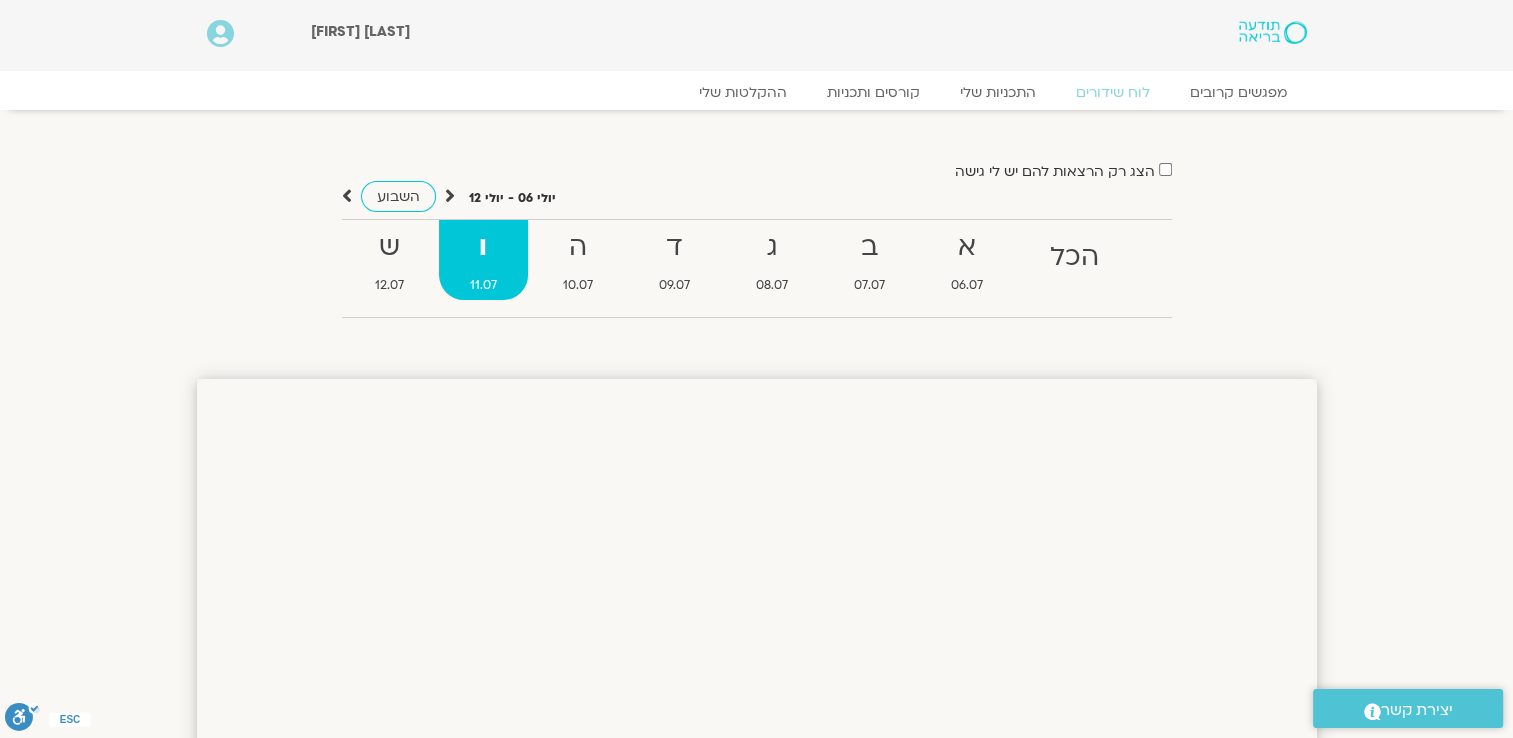 click on "ו" at bounding box center [483, 247] 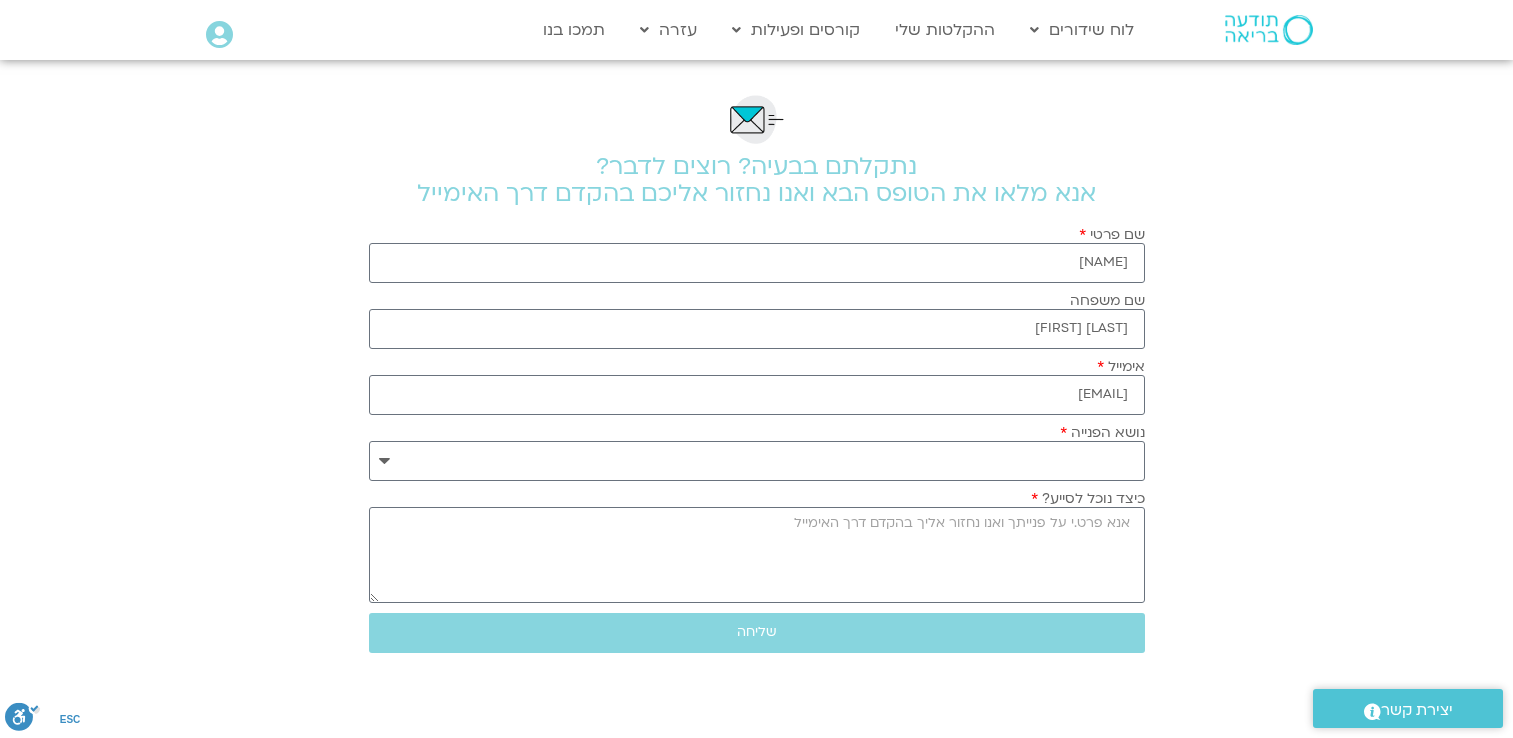 scroll, scrollTop: 0, scrollLeft: 0, axis: both 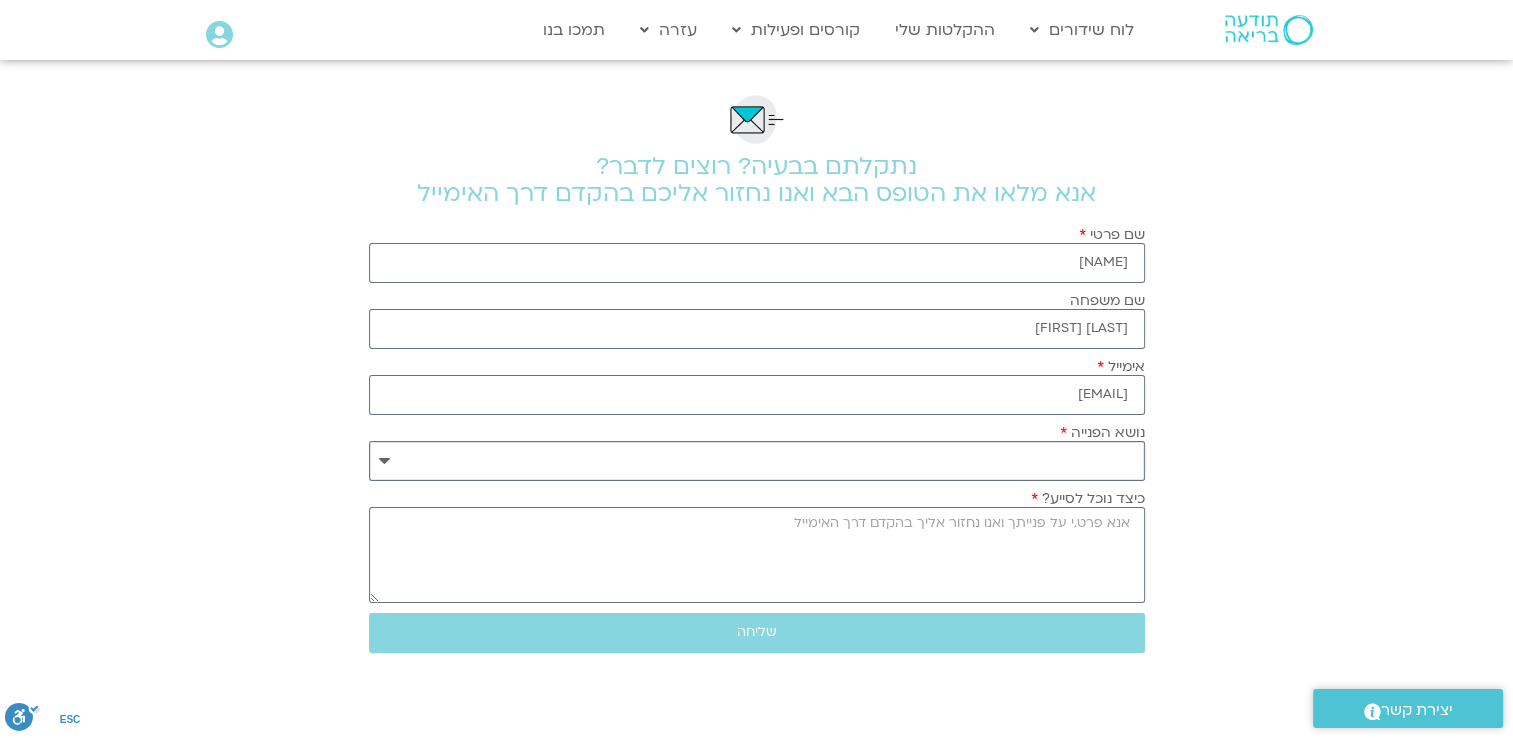 click on "**********" at bounding box center [757, 461] 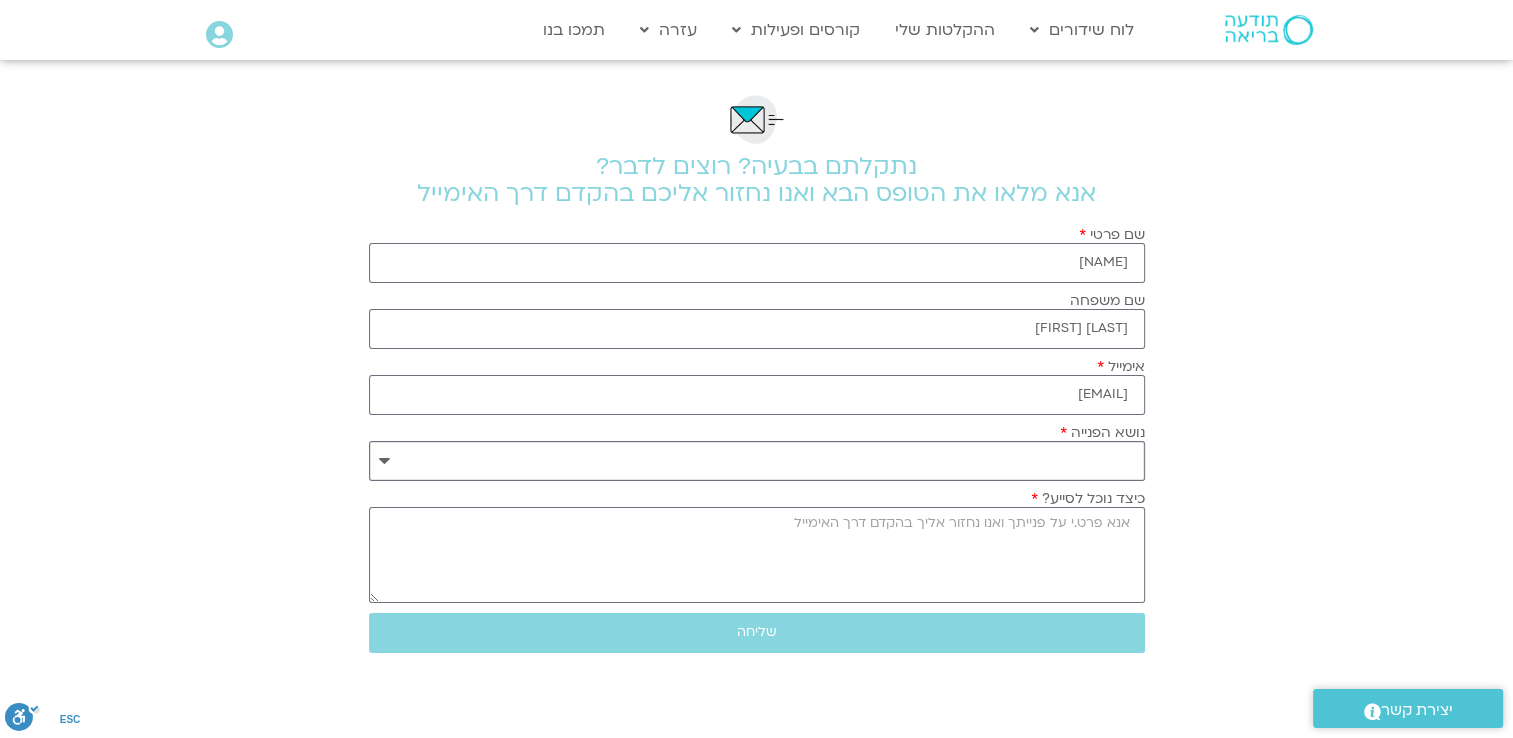 select on "**********" 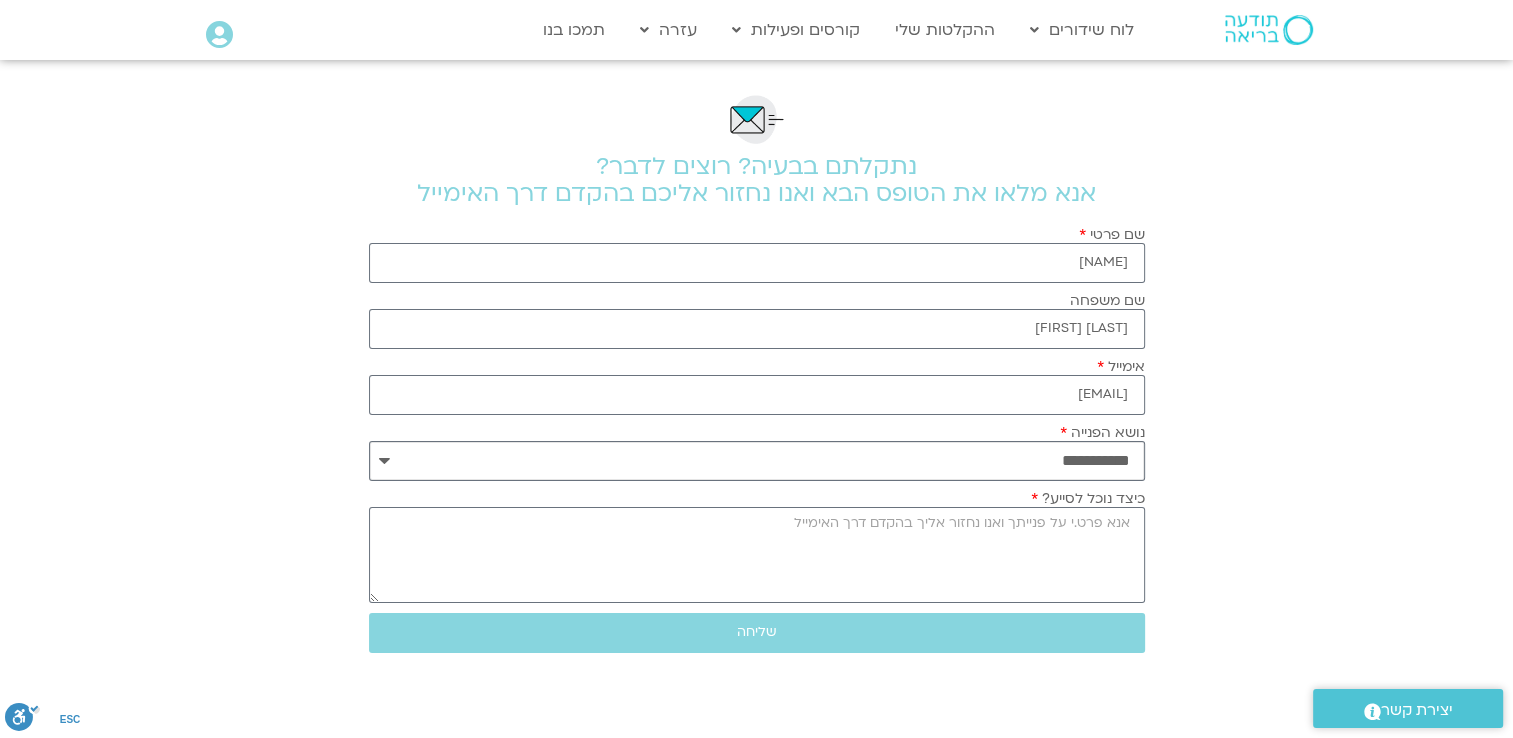 click on "**********" at bounding box center [757, 461] 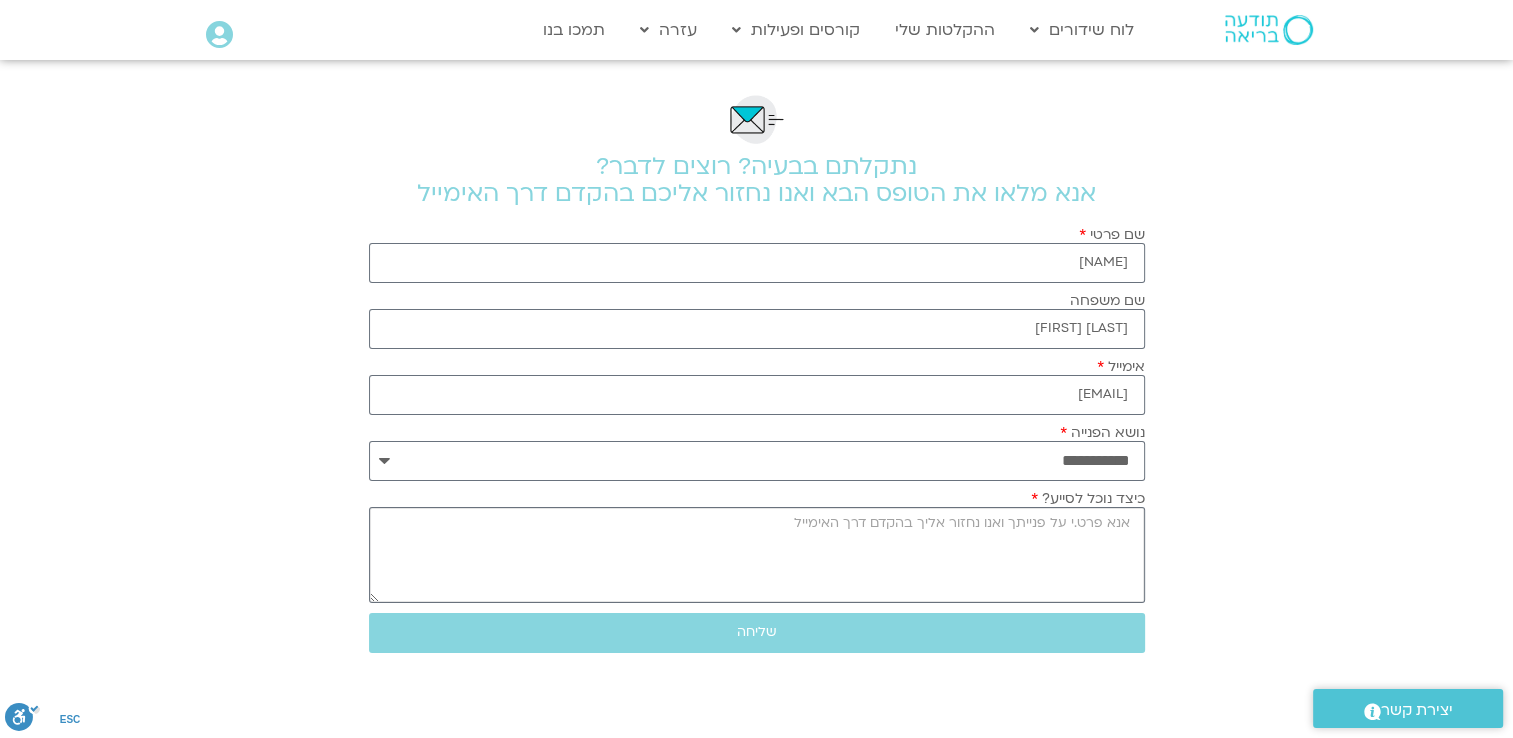 click on "כיצד נוכל לסייע?" at bounding box center [757, 555] 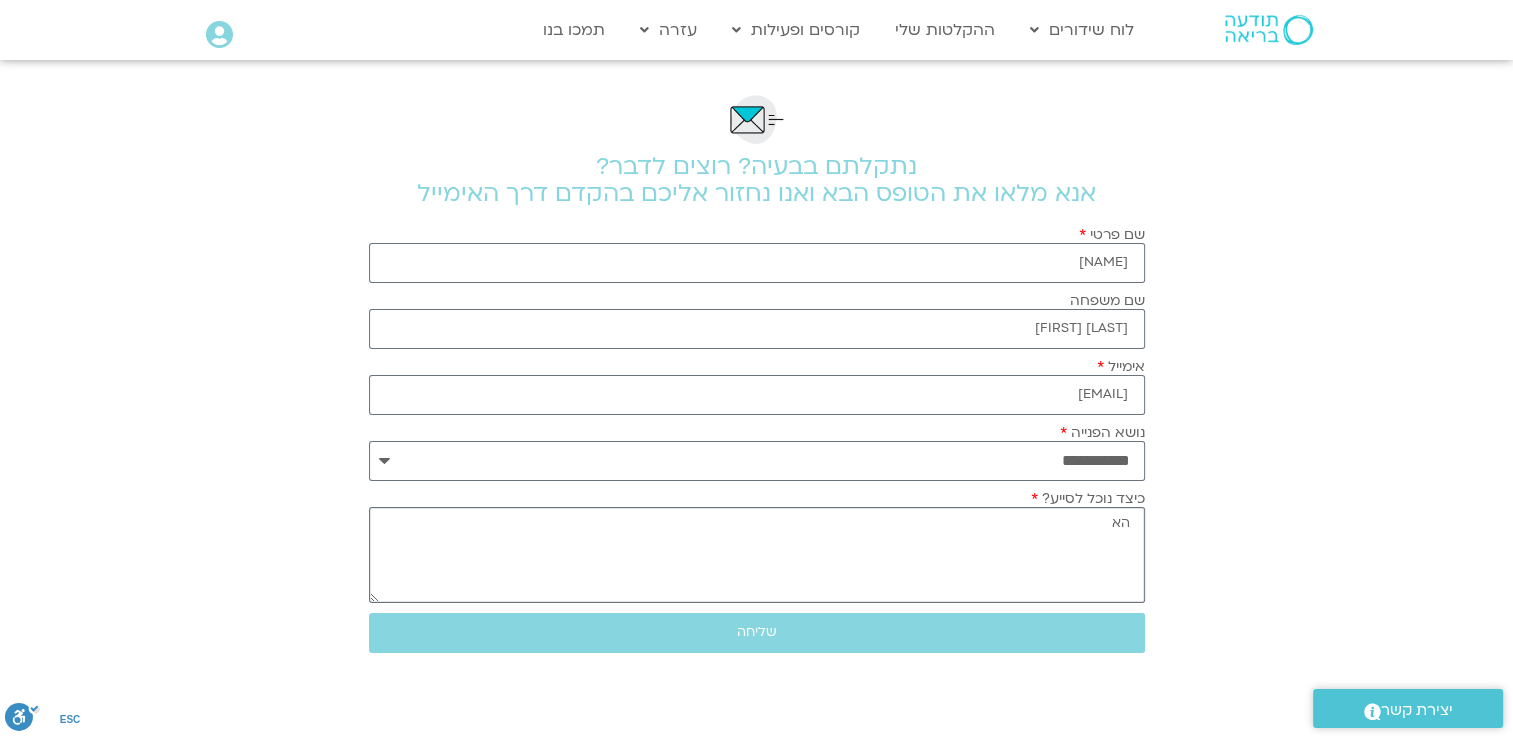 type on "ה" 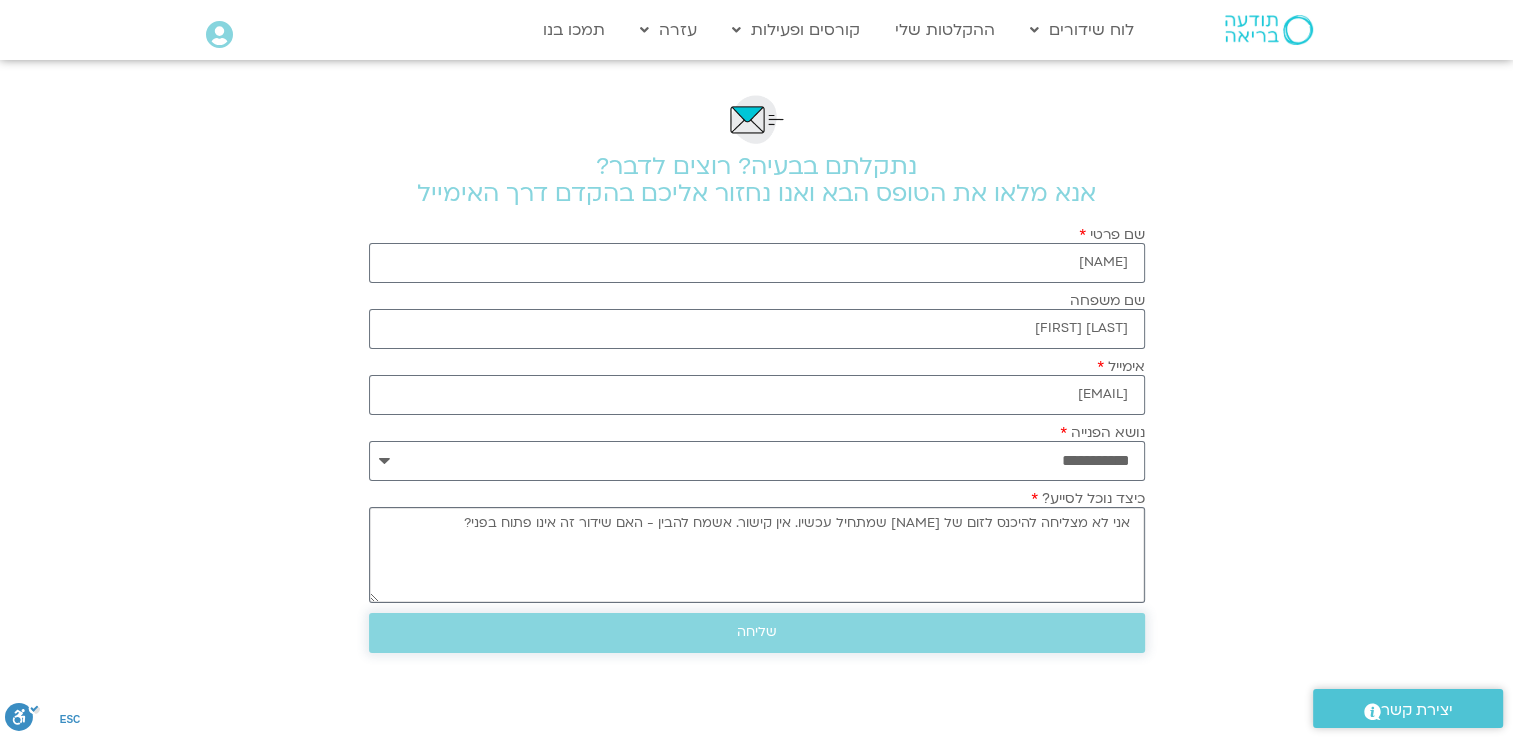 type on "אני לא מצליחה להיכנס לזום של דקל שמתחיל עכשיו. אין קישור. אשמח להבין - האם שידור זה אינו פתוח בפני?" 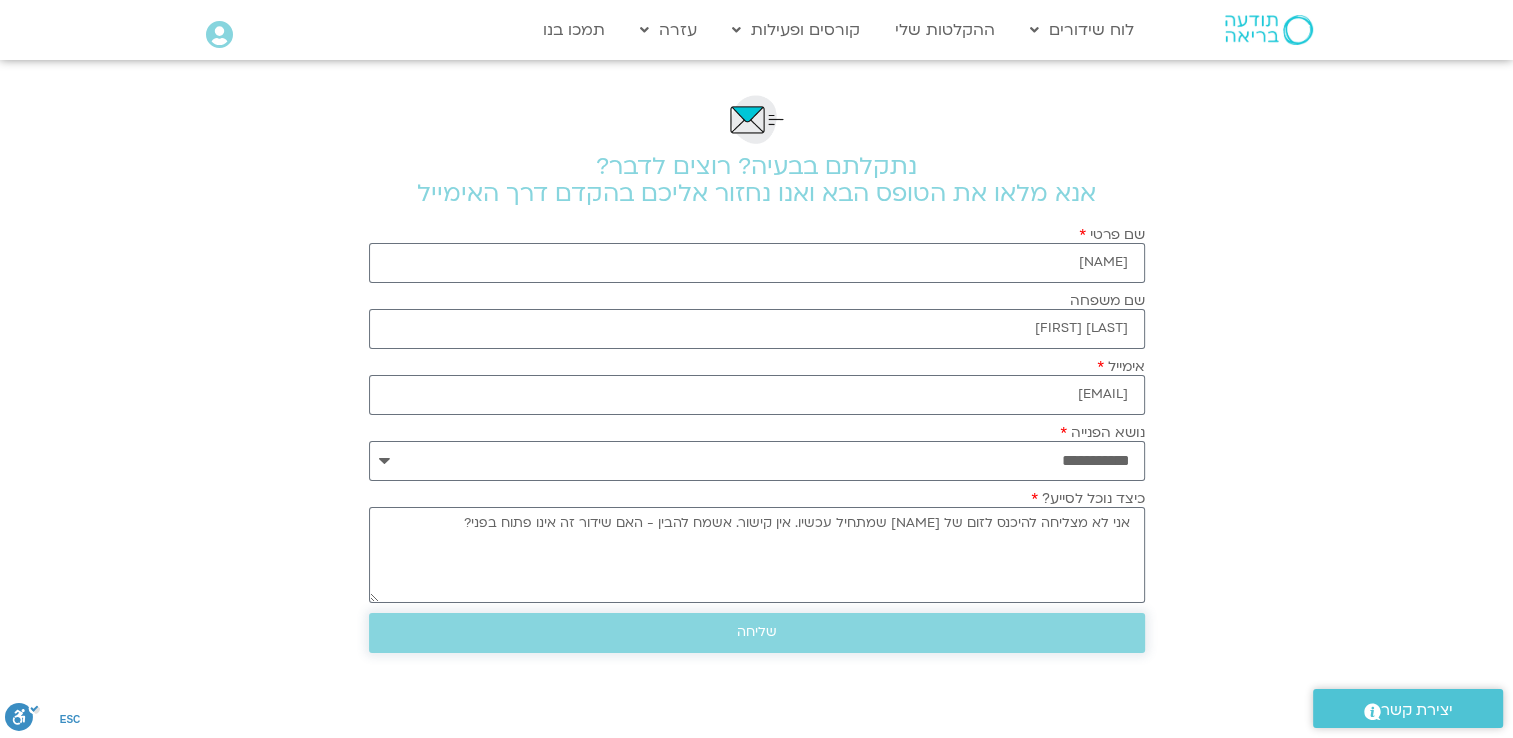 click on "שליחה" at bounding box center [757, 632] 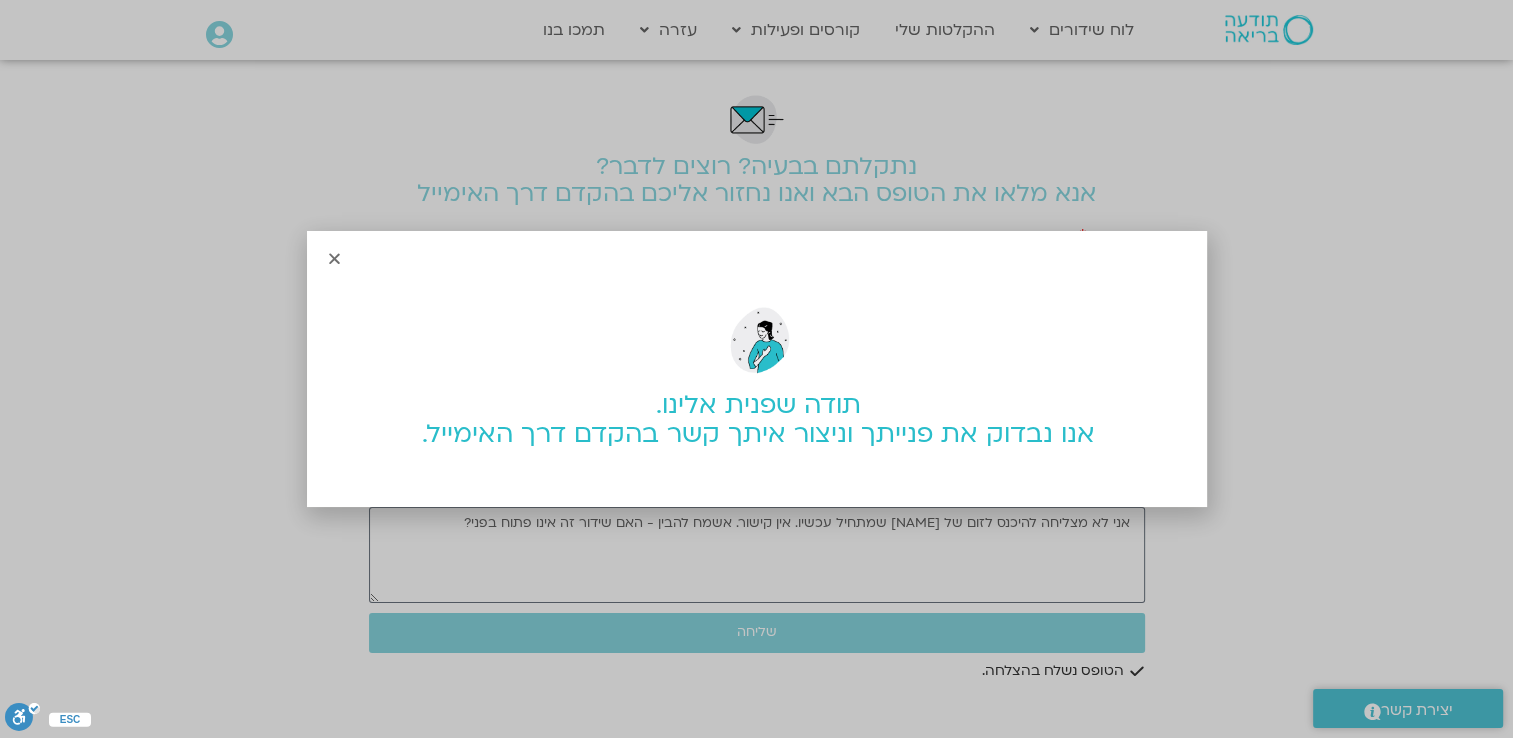 click on "תודה שפנית אלינו.
אנו נבדוק את פנייתך וניצור איתך קשר בהקדם דרך האימייל." at bounding box center [756, 369] 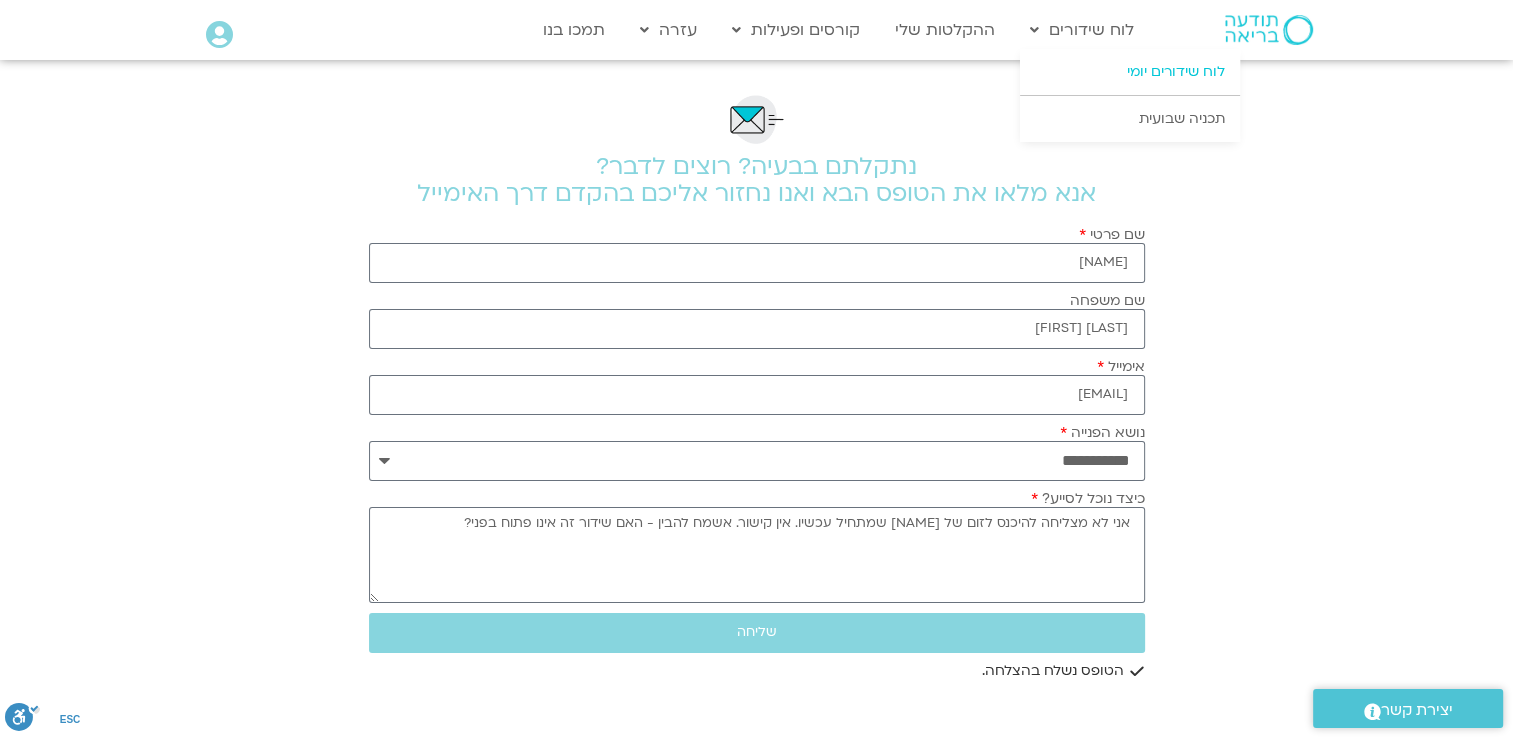 click on "לוח שידורים יומי" at bounding box center (1130, 72) 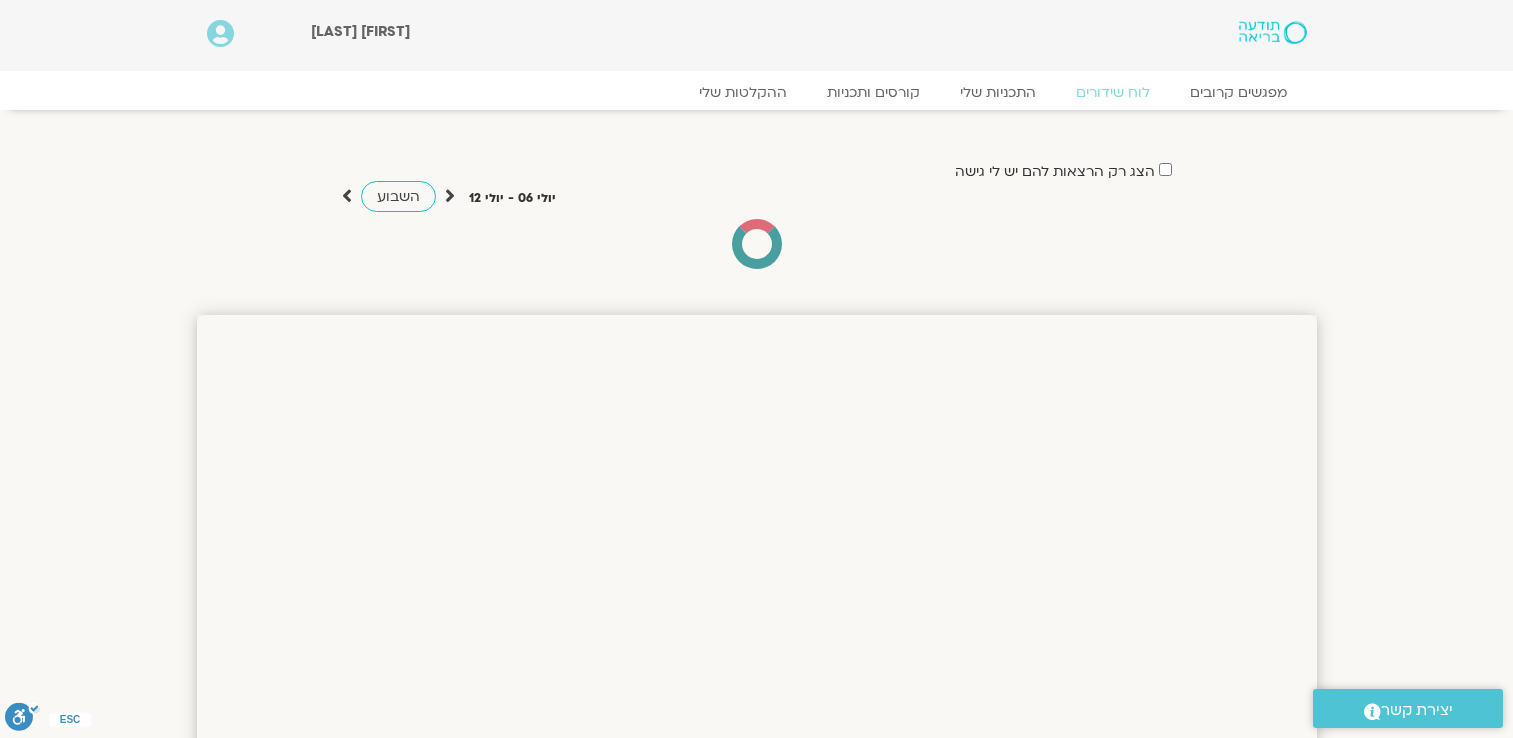 scroll, scrollTop: 0, scrollLeft: 0, axis: both 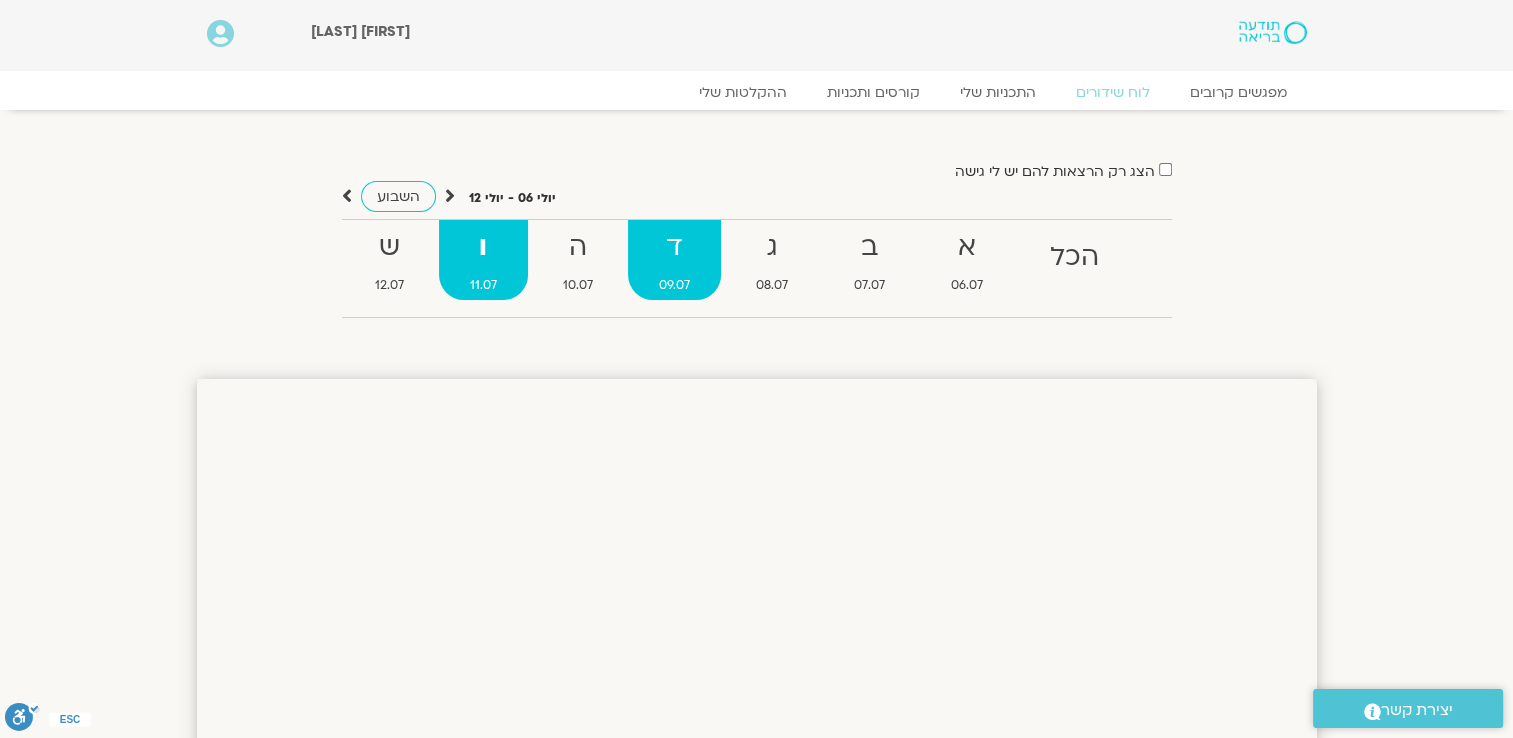 click on "09.07" at bounding box center [674, 285] 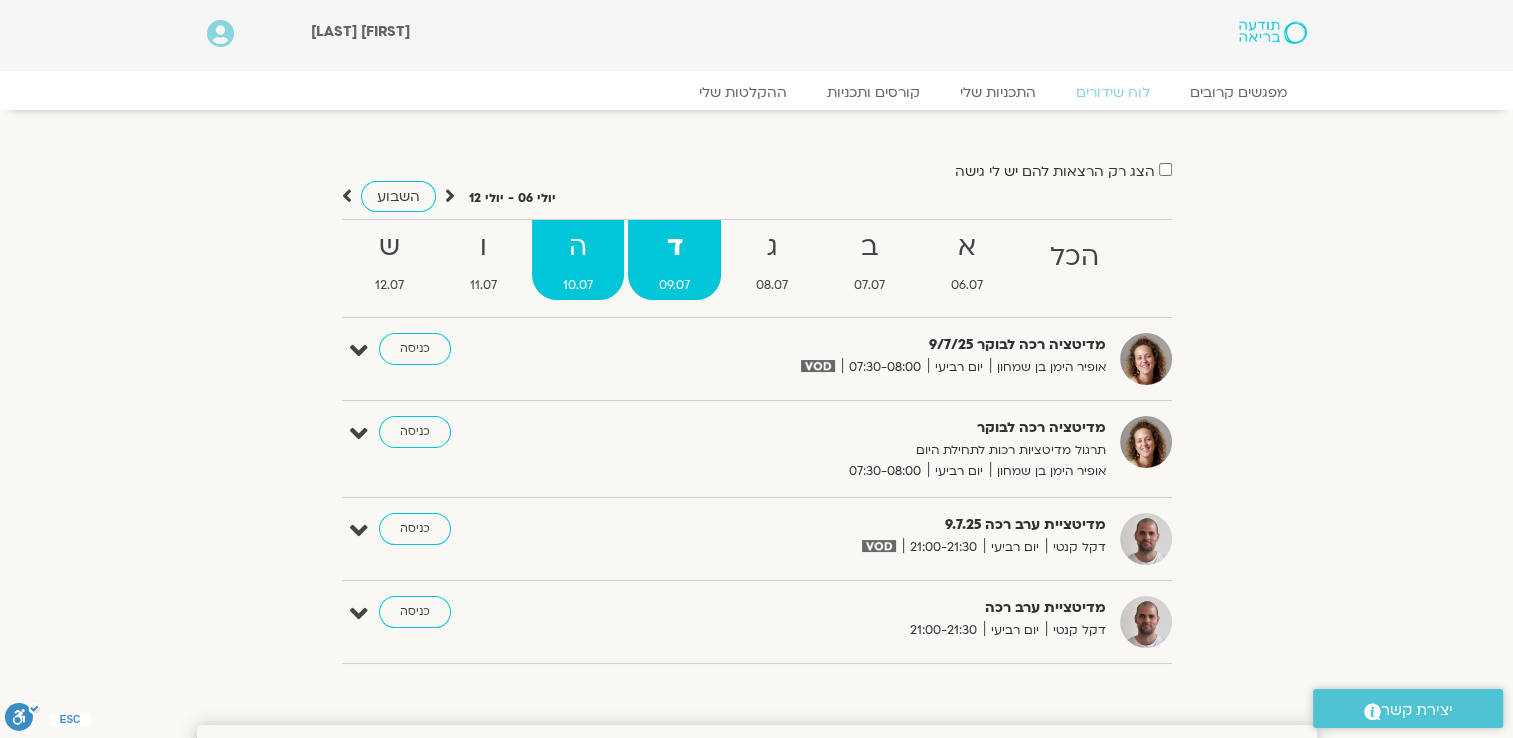 click on "10.07" at bounding box center (578, 285) 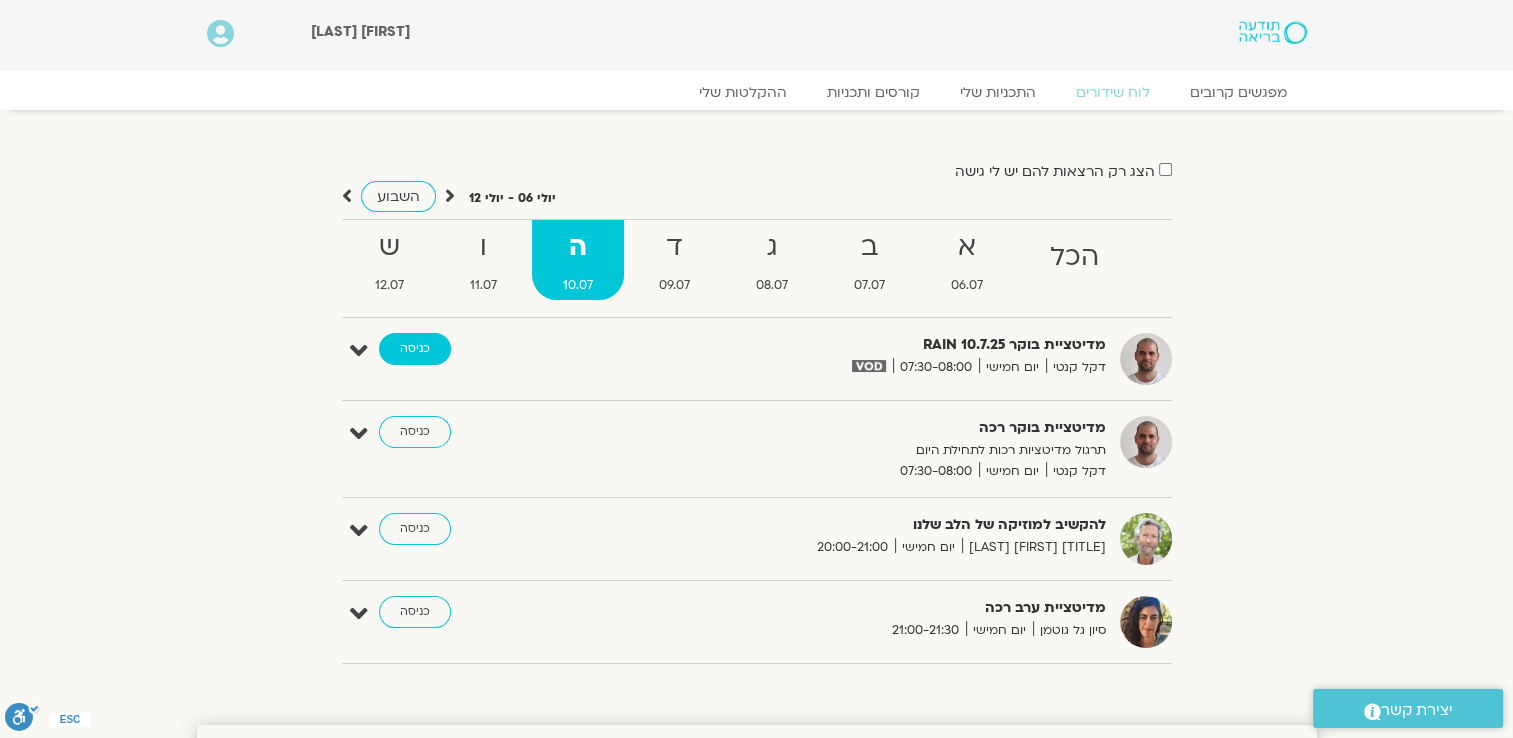 click on "כניסה" at bounding box center [415, 349] 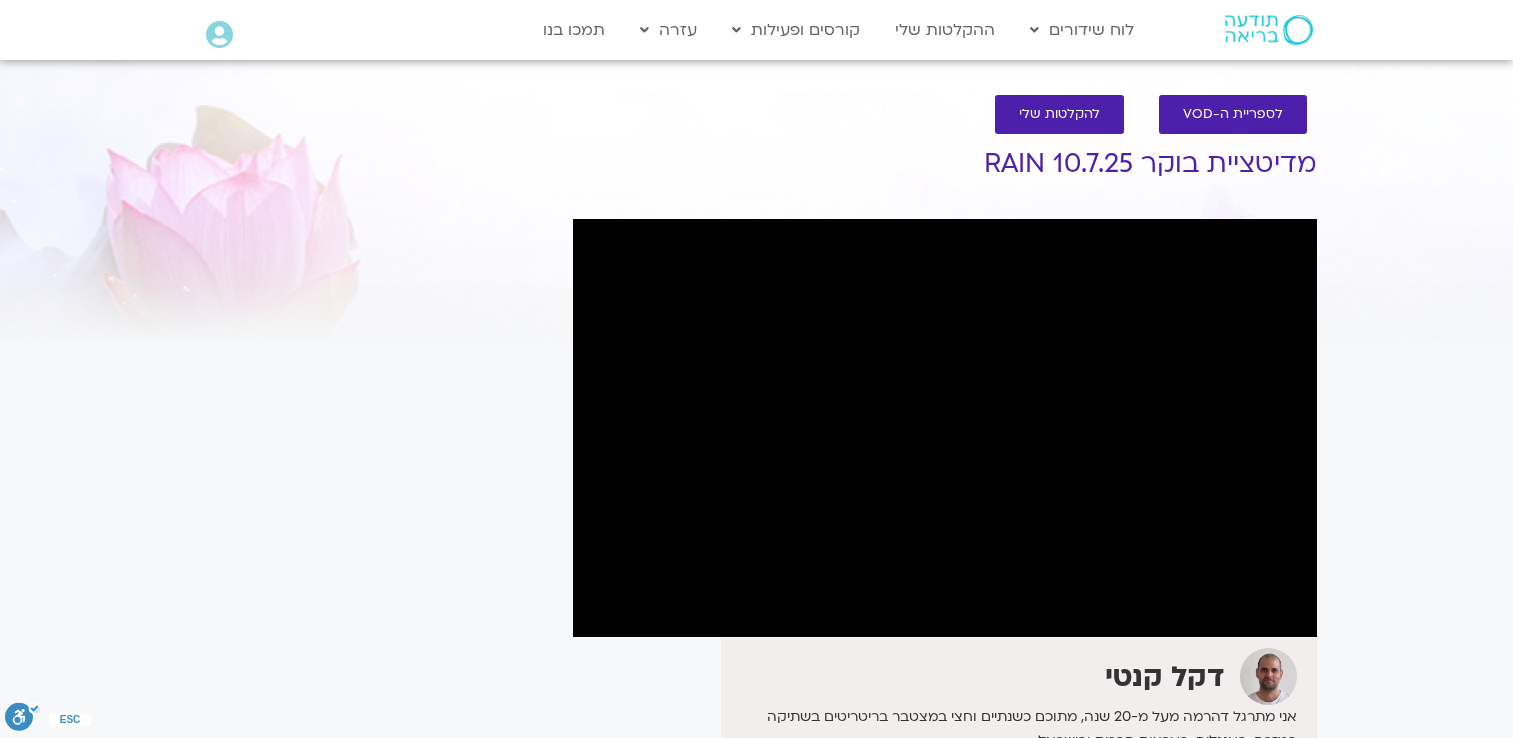 scroll, scrollTop: 0, scrollLeft: 0, axis: both 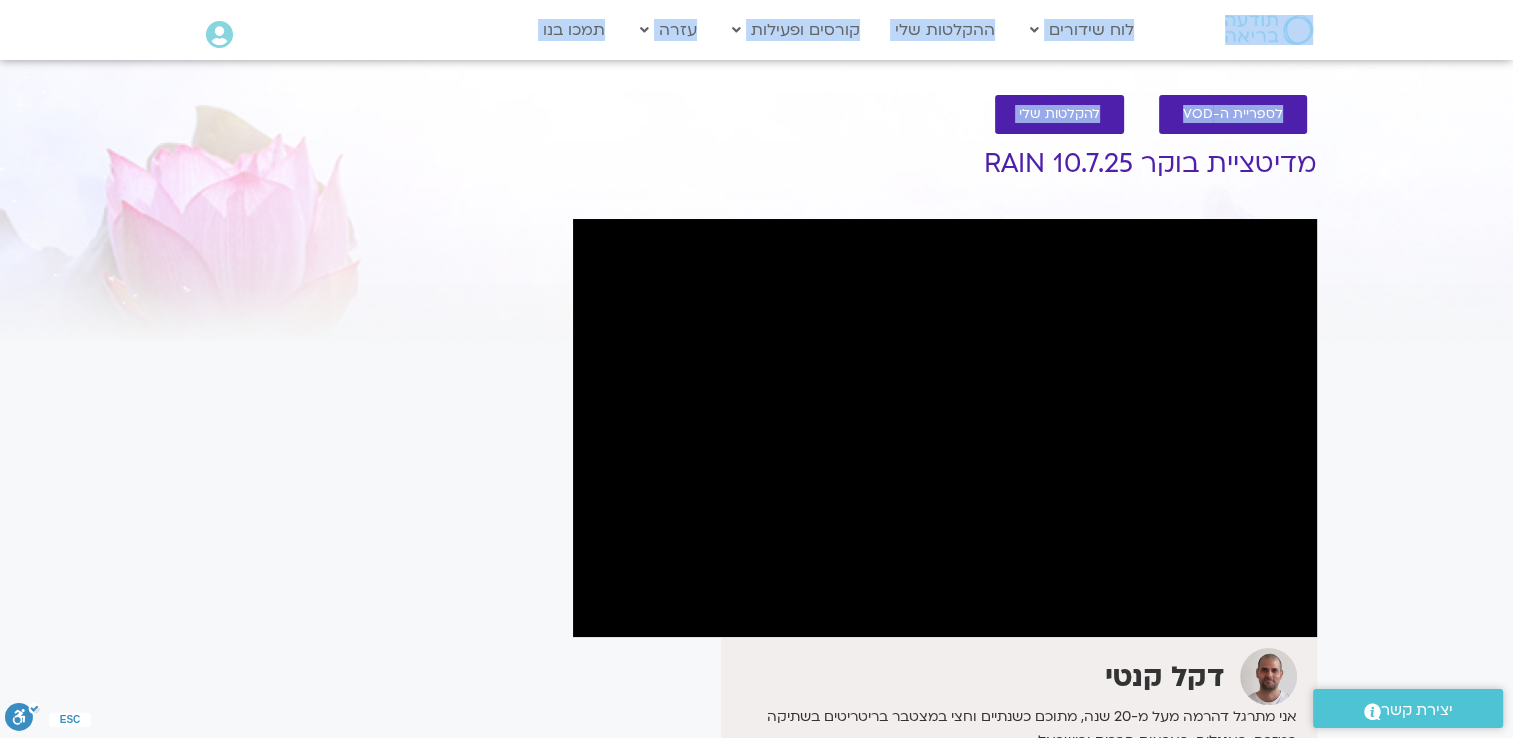 drag, startPoint x: 1511, startPoint y: 56, endPoint x: 1516, endPoint y: 176, distance: 120.10412 